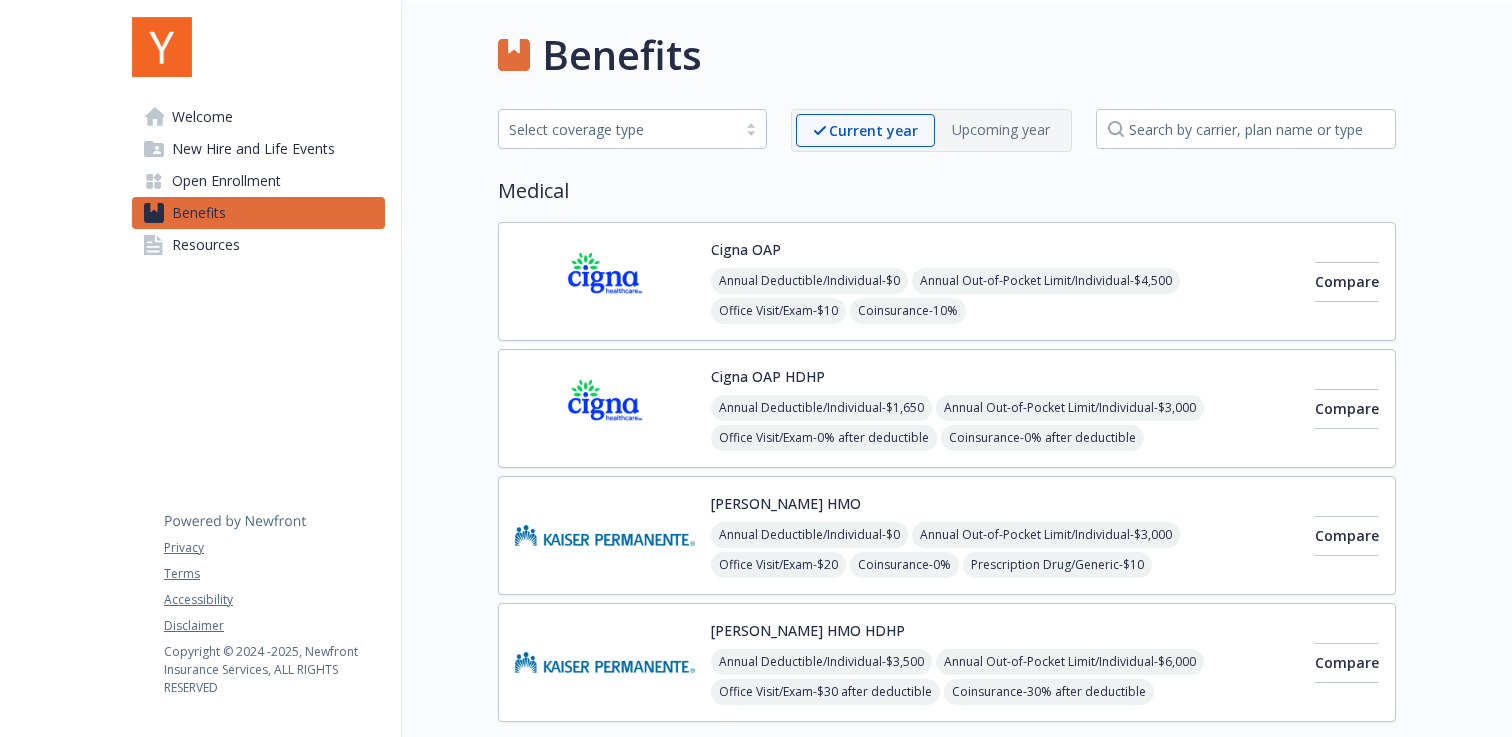 scroll, scrollTop: 0, scrollLeft: 0, axis: both 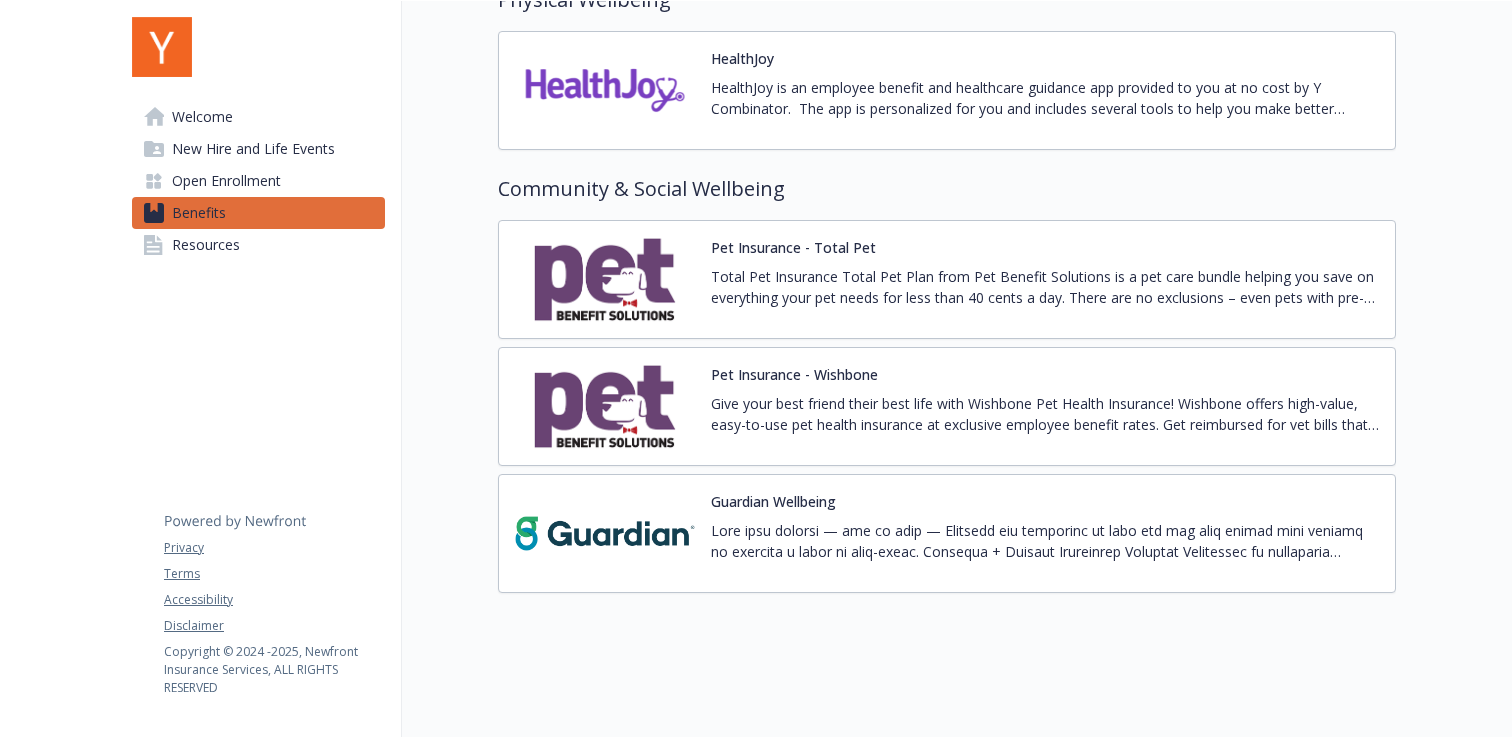 click on "Pet Insurance - Total Pet" at bounding box center [793, 247] 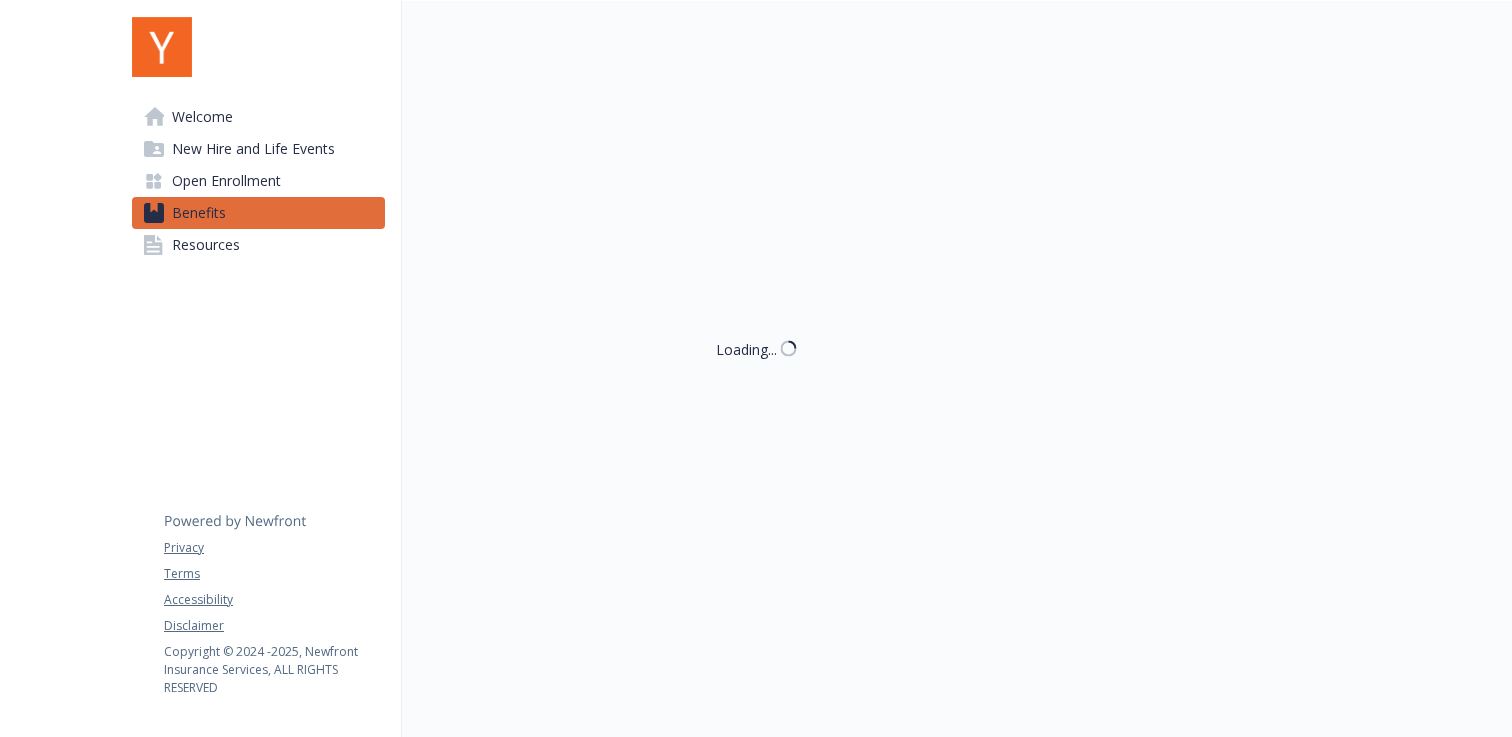 scroll, scrollTop: 2911, scrollLeft: 0, axis: vertical 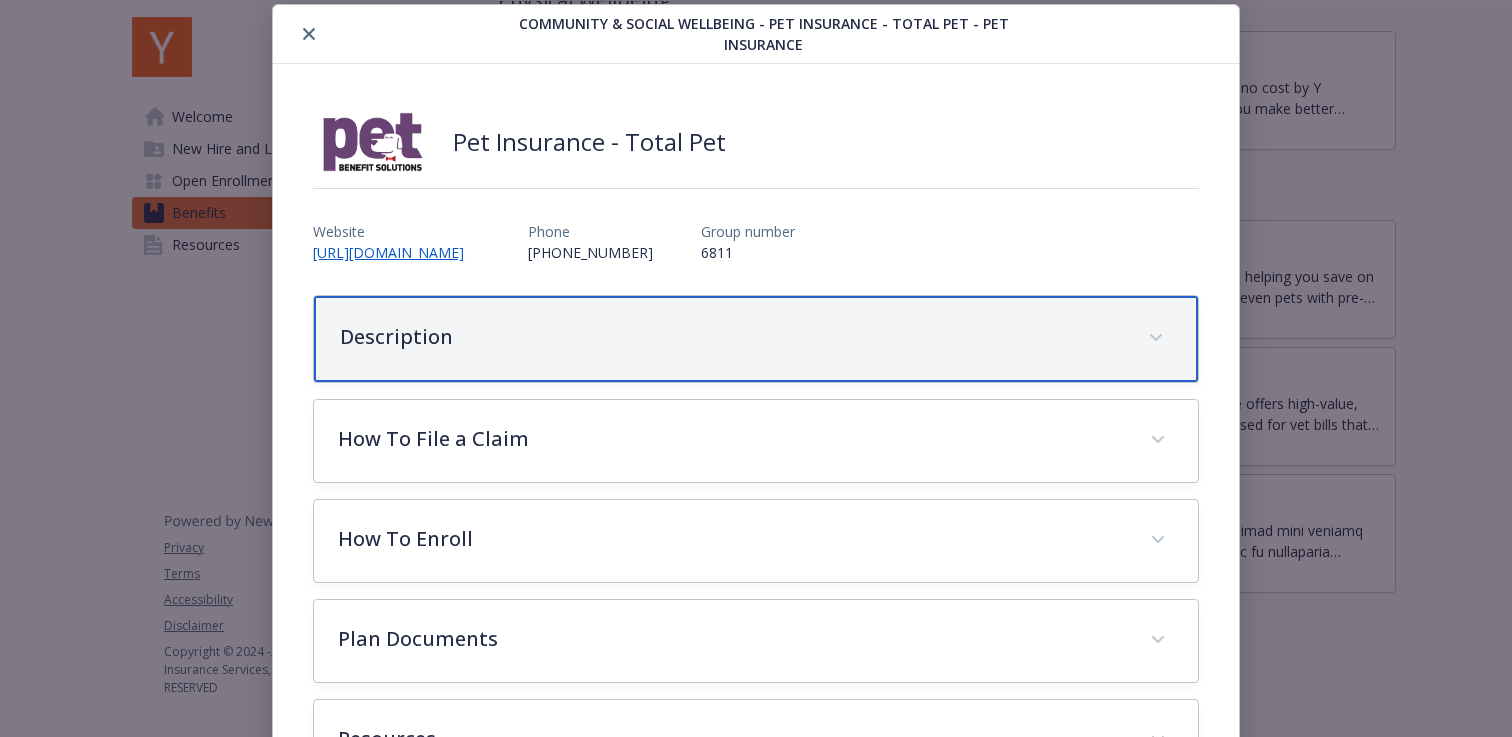 click on "Description" at bounding box center [732, 337] 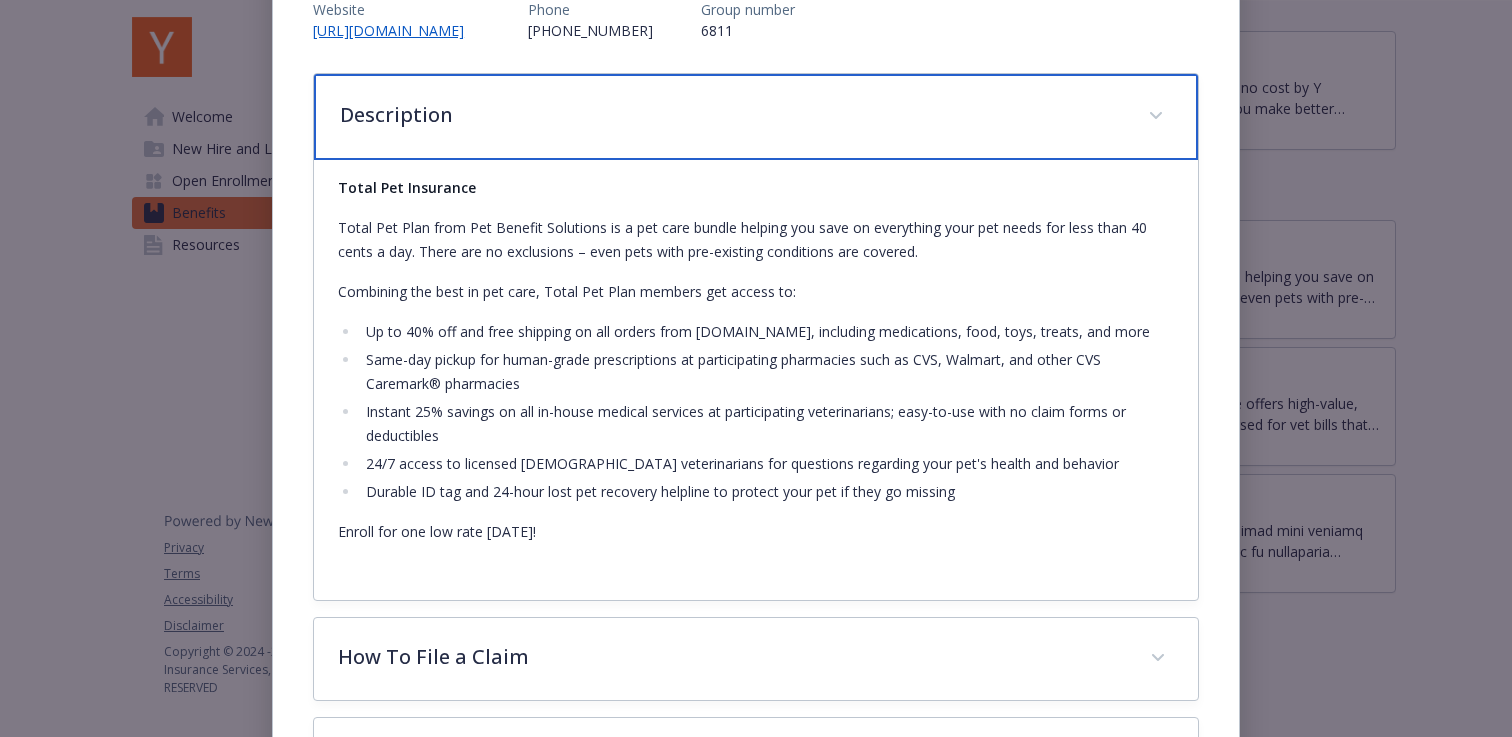 scroll, scrollTop: 307, scrollLeft: 0, axis: vertical 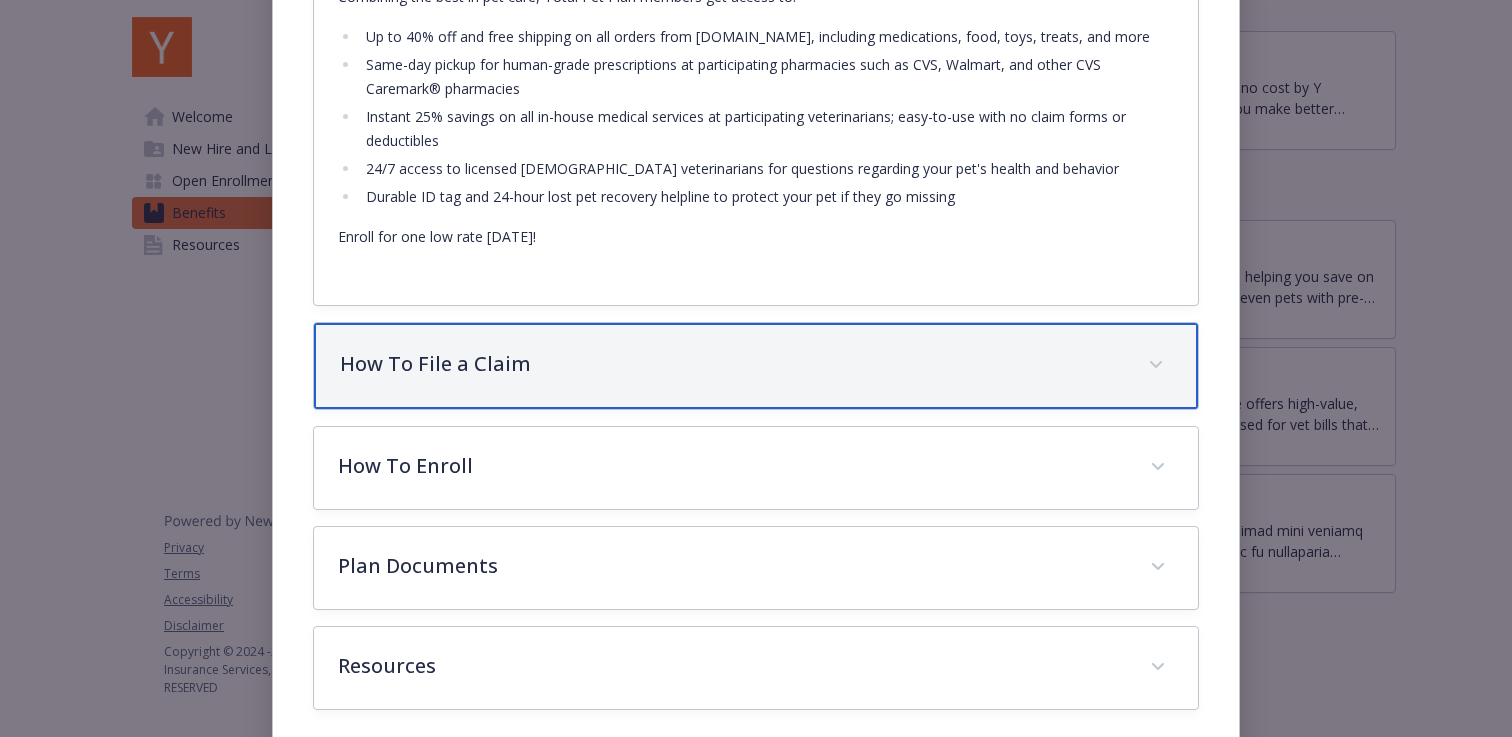 click on "How To File a Claim" at bounding box center (732, 364) 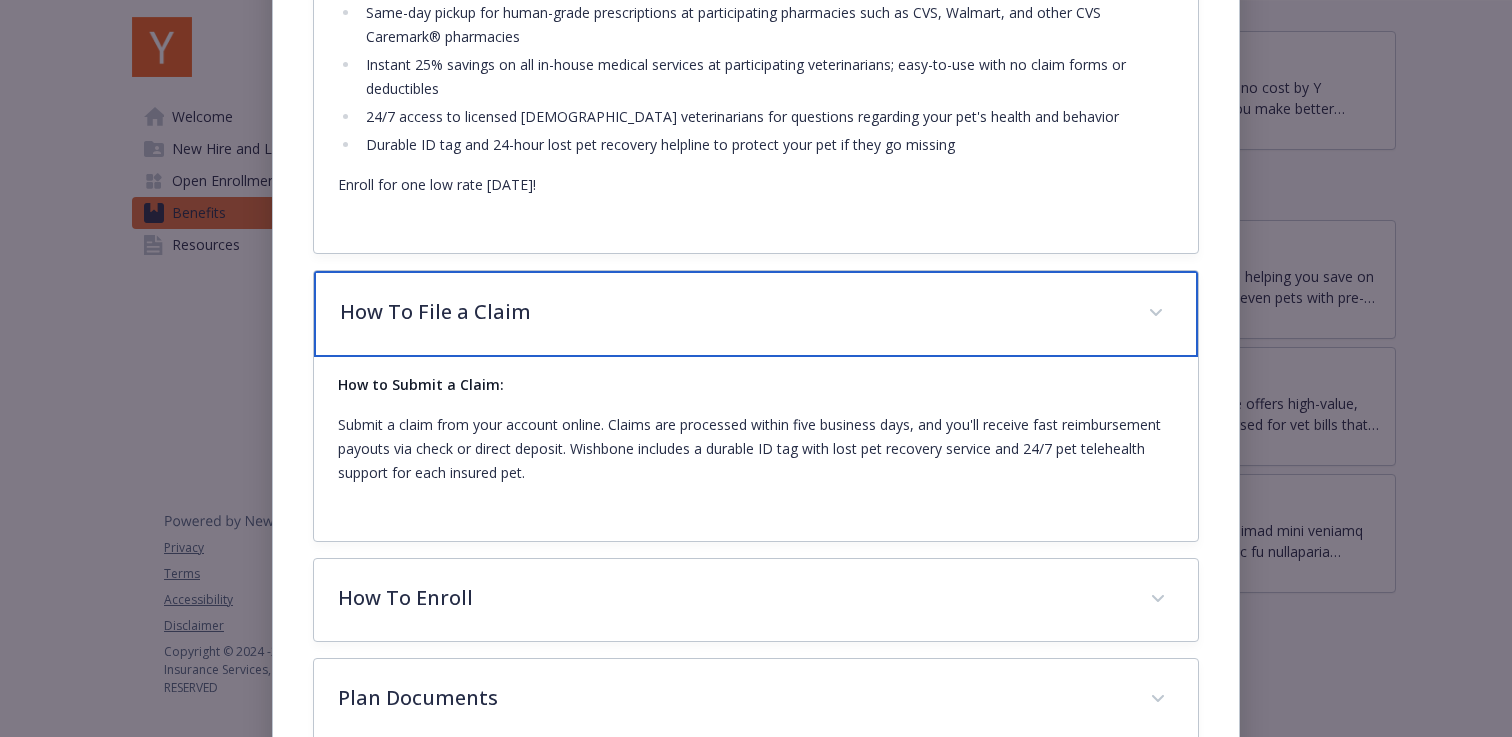 scroll, scrollTop: 626, scrollLeft: 0, axis: vertical 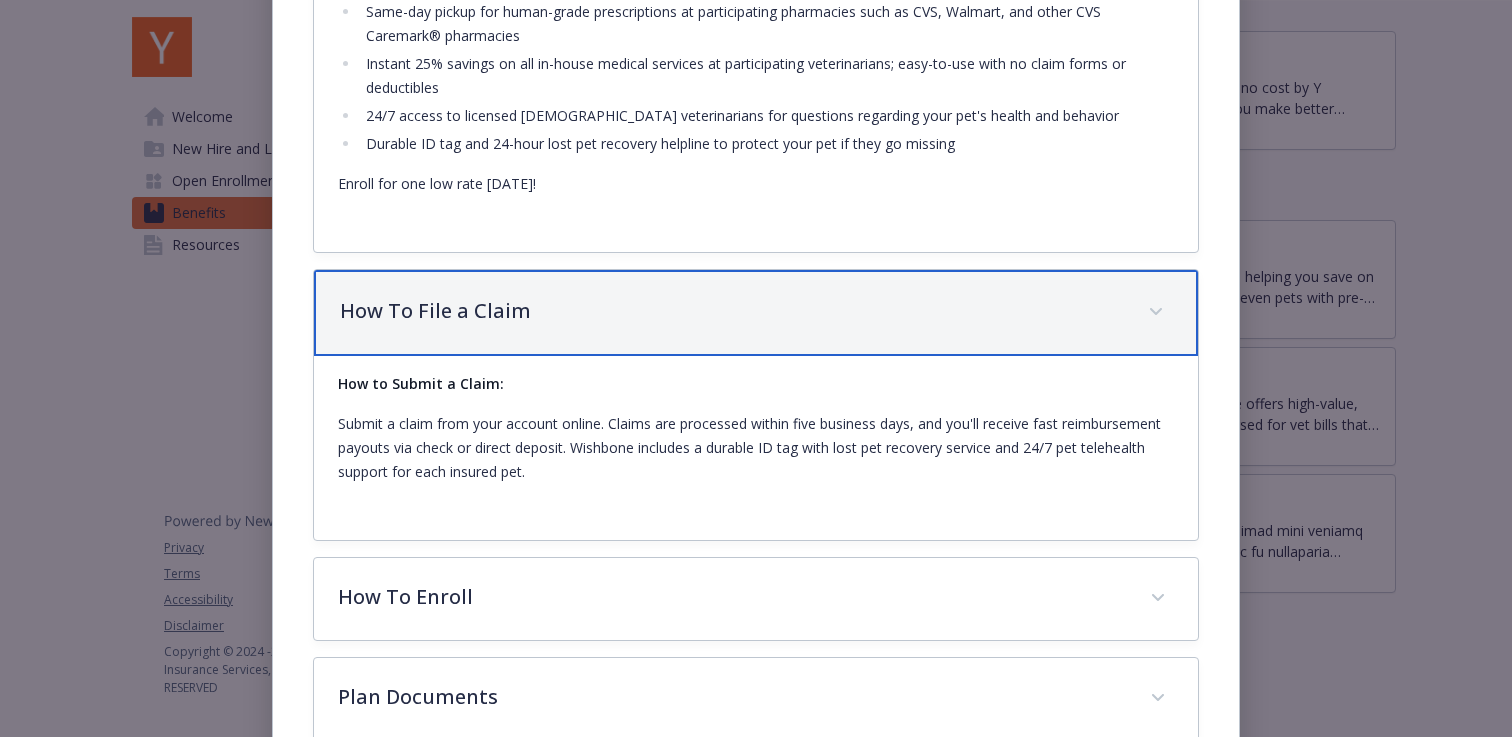 click on "How To File a Claim" at bounding box center [756, 313] 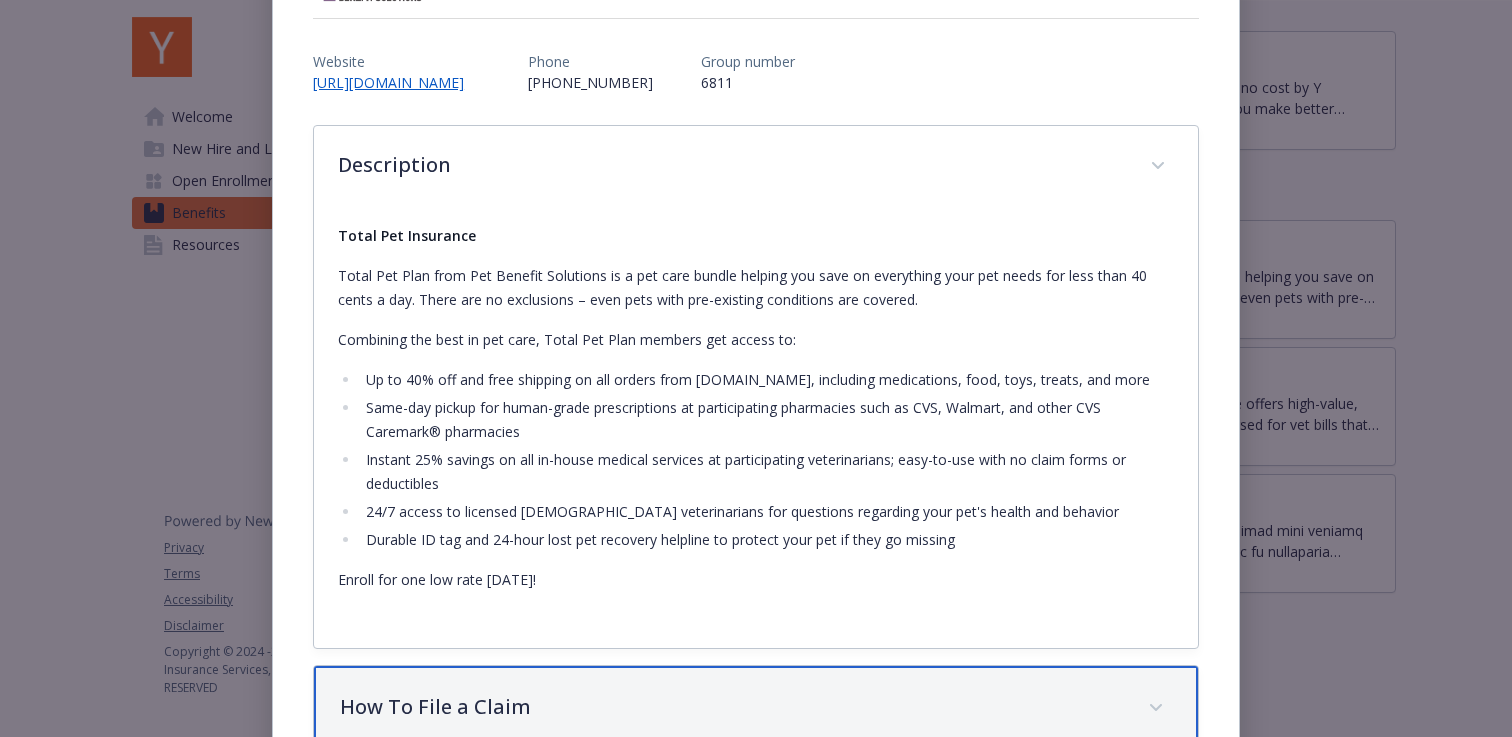 scroll, scrollTop: 245, scrollLeft: 0, axis: vertical 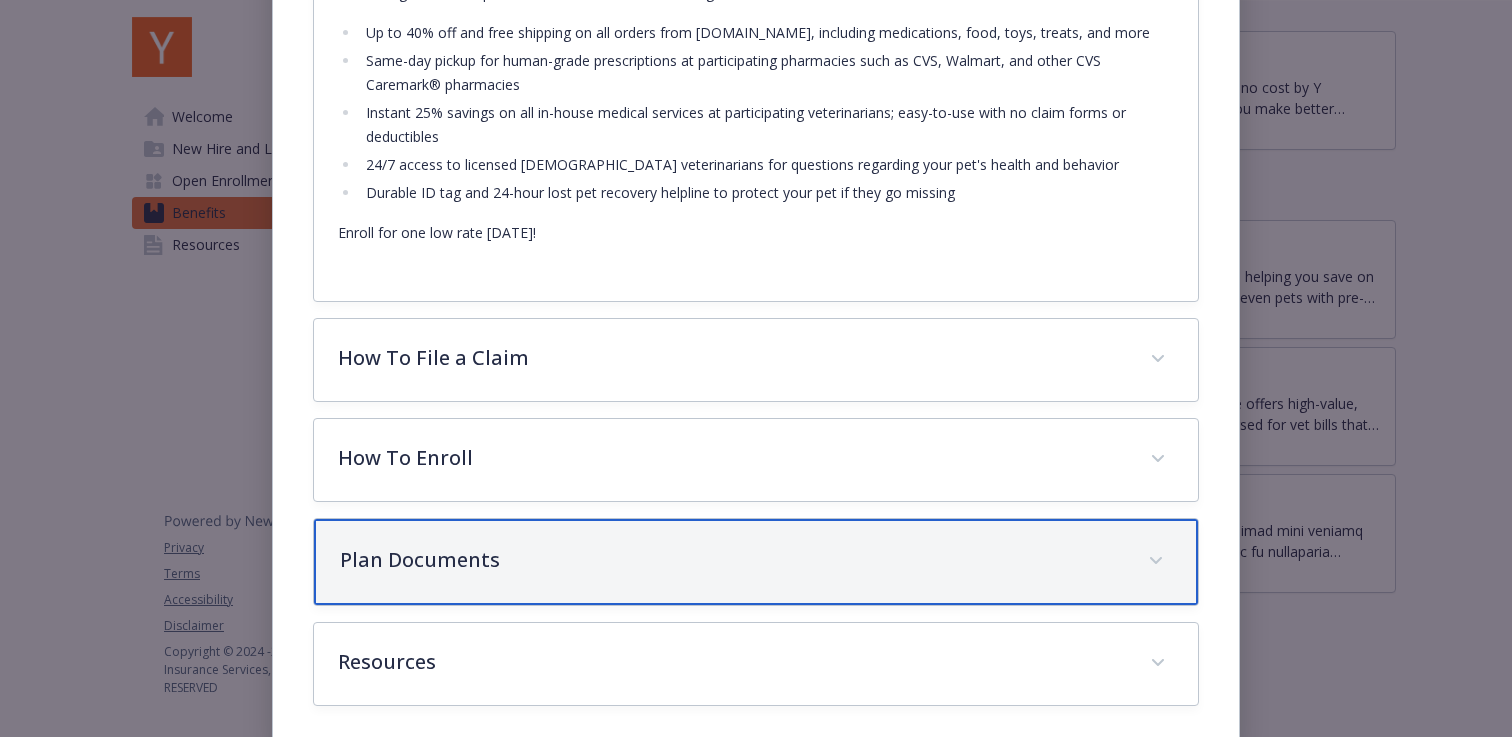 click on "Plan Documents" at bounding box center [732, 560] 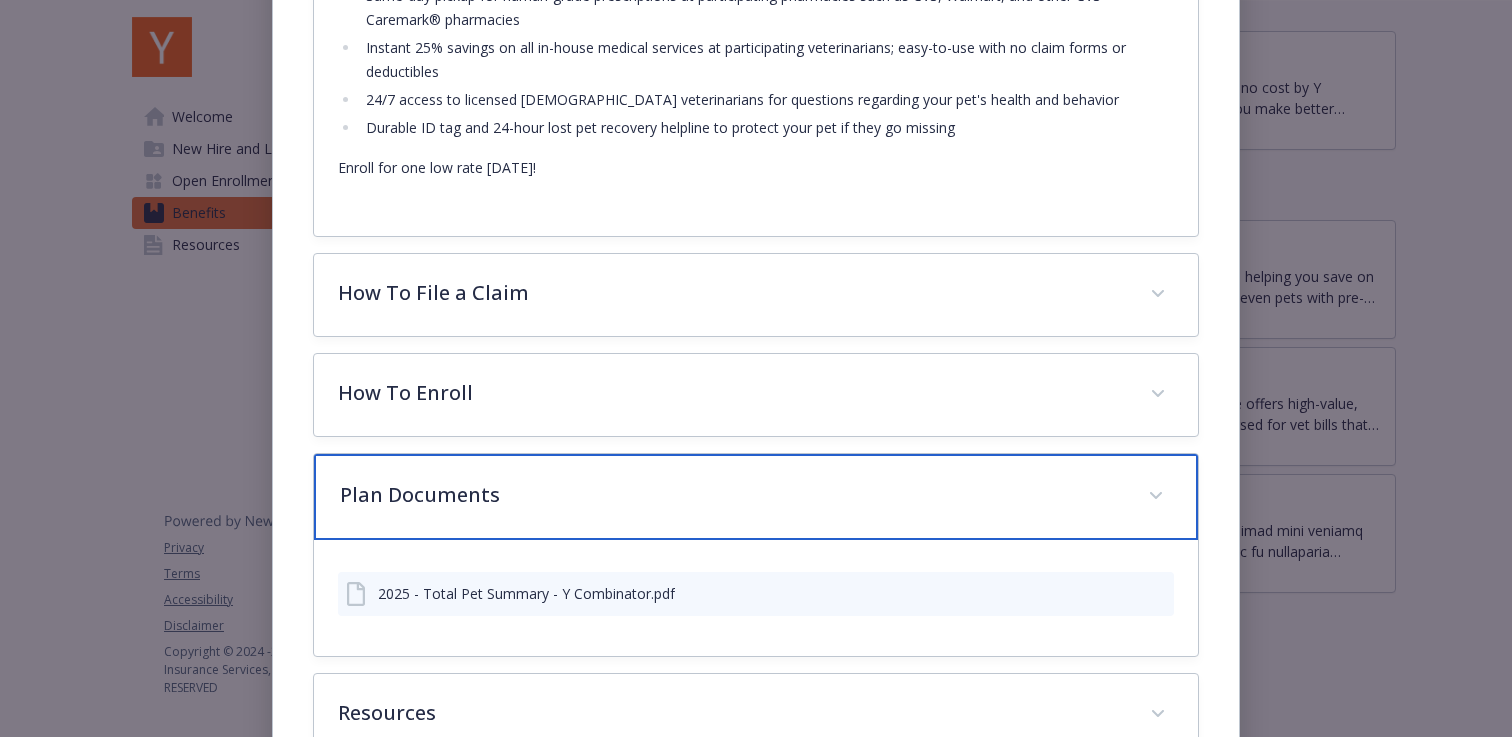 scroll, scrollTop: 693, scrollLeft: 0, axis: vertical 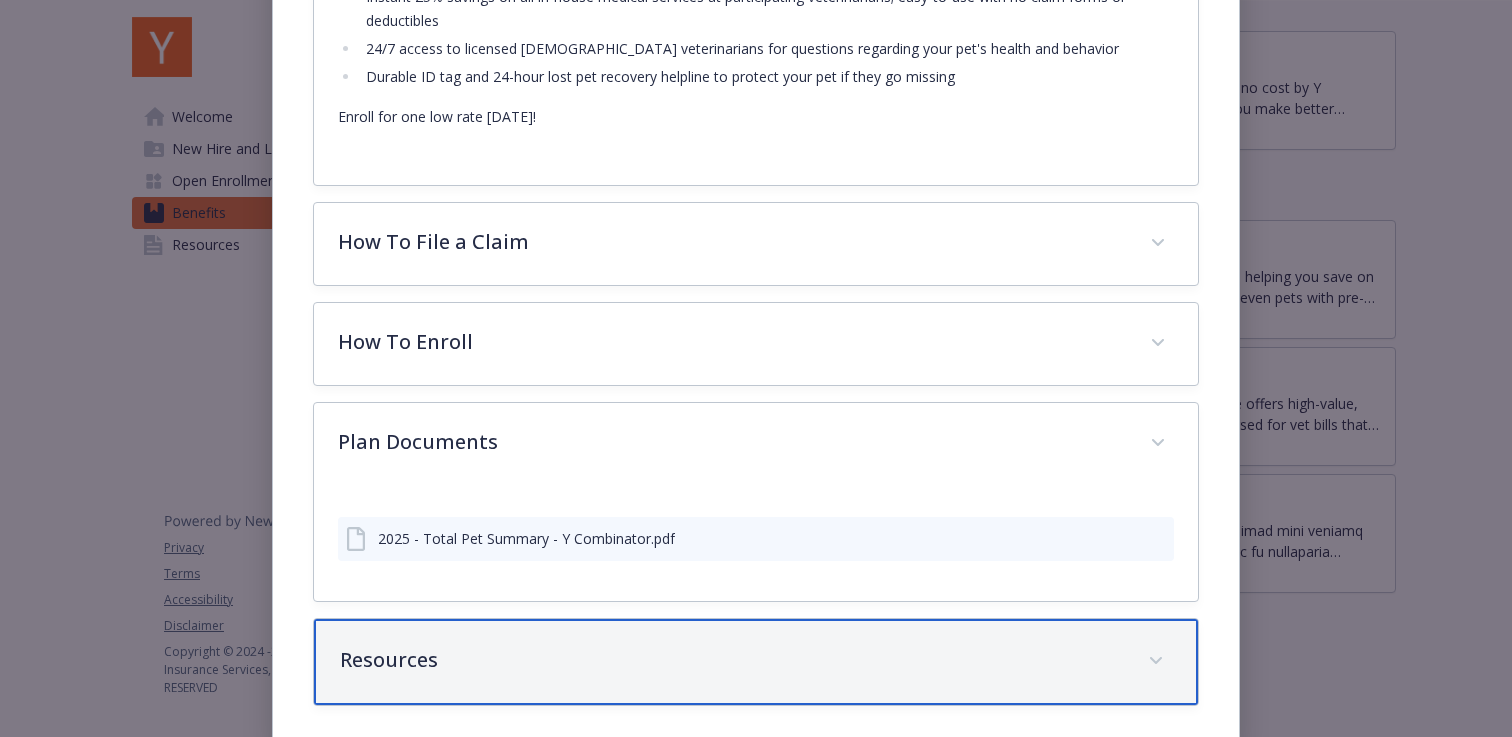 click on "Resources" at bounding box center [756, 662] 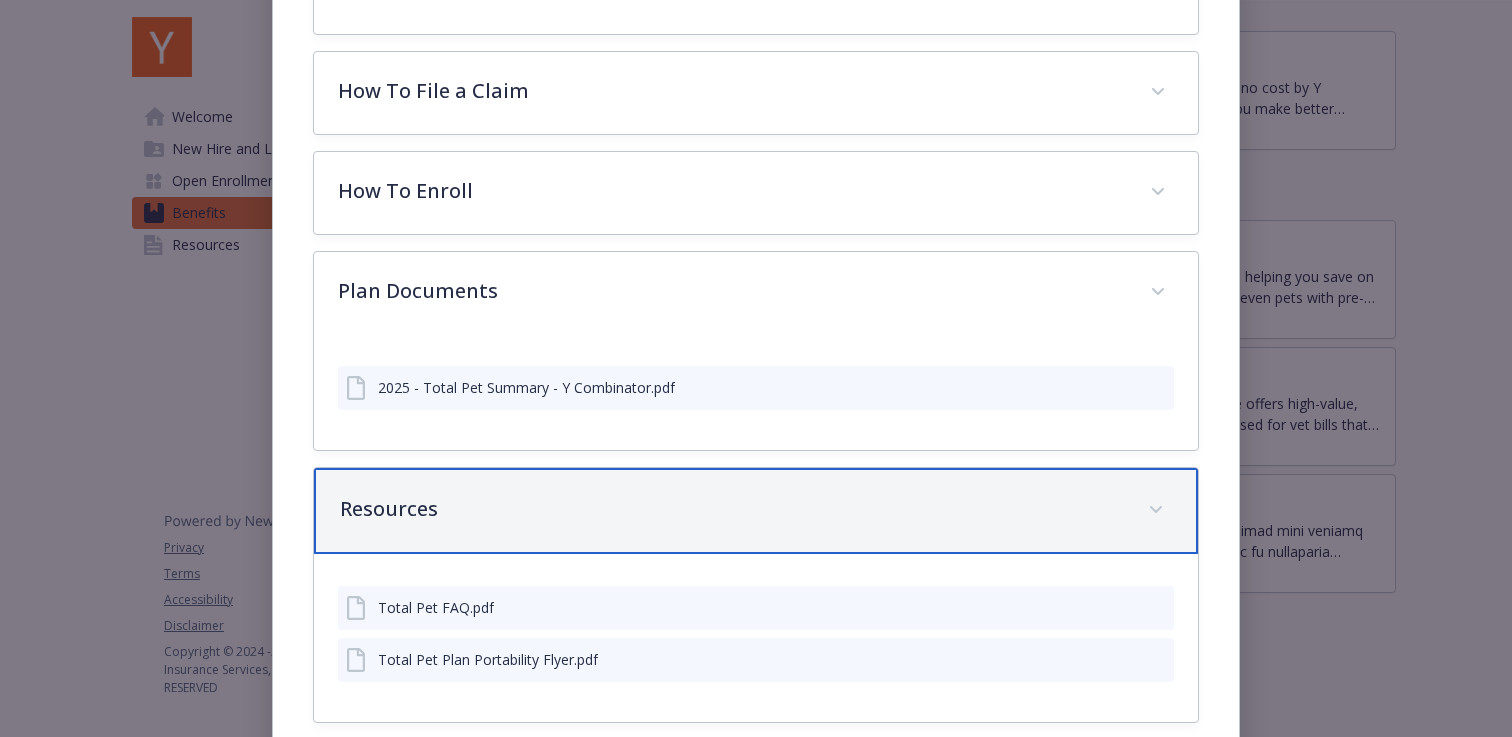 scroll, scrollTop: 861, scrollLeft: 0, axis: vertical 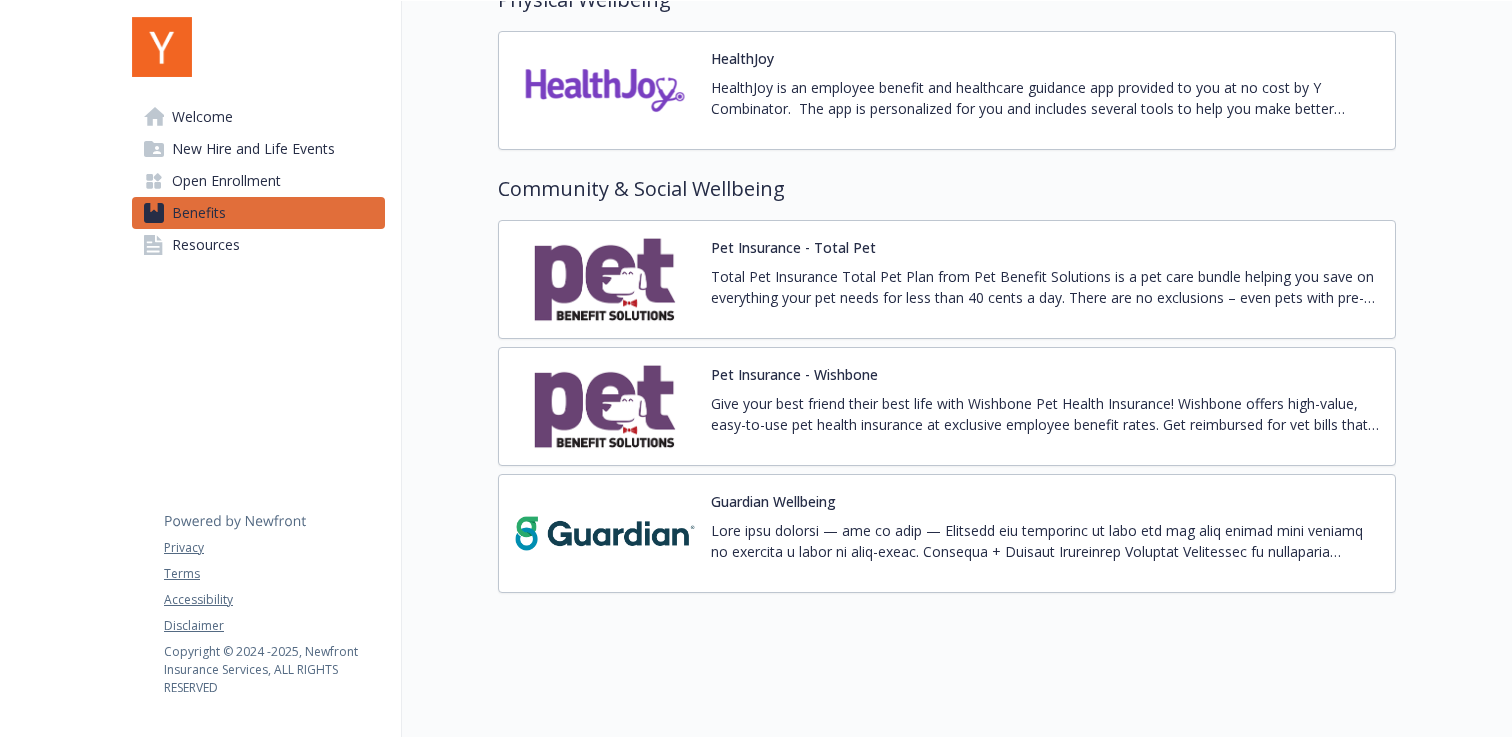 click on "Pet Insurance - Wishbone" at bounding box center [794, 374] 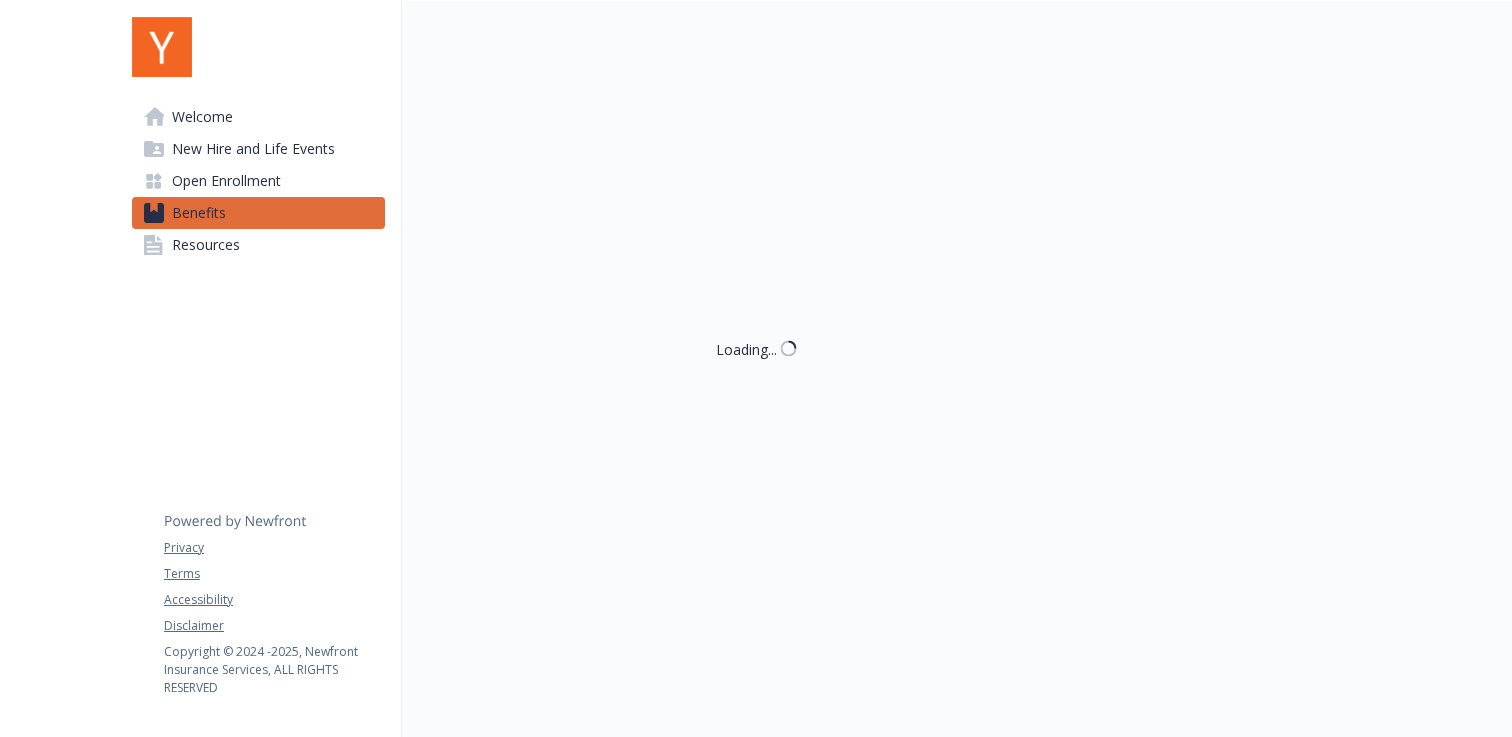 scroll, scrollTop: 2911, scrollLeft: 0, axis: vertical 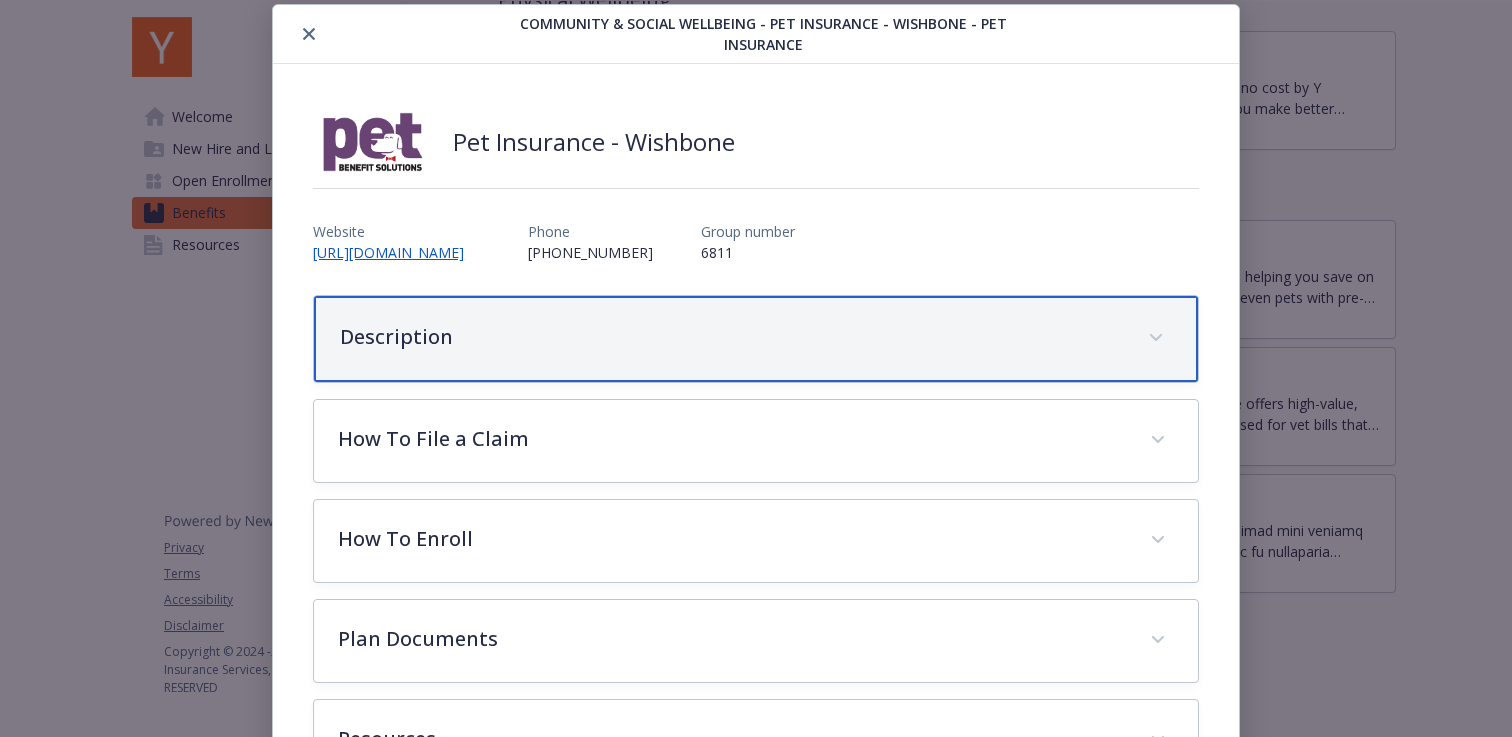 click on "Description" at bounding box center [732, 337] 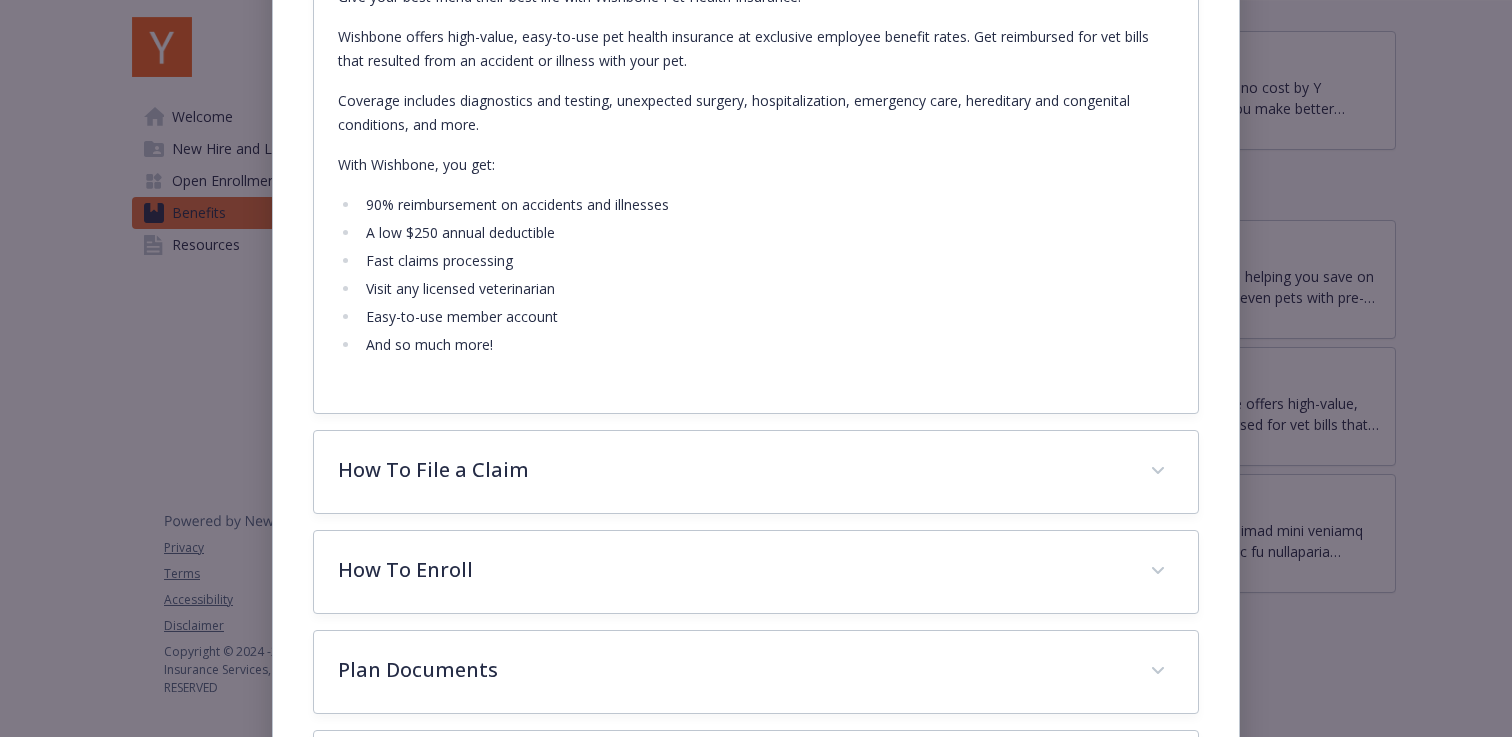 scroll, scrollTop: 581, scrollLeft: 0, axis: vertical 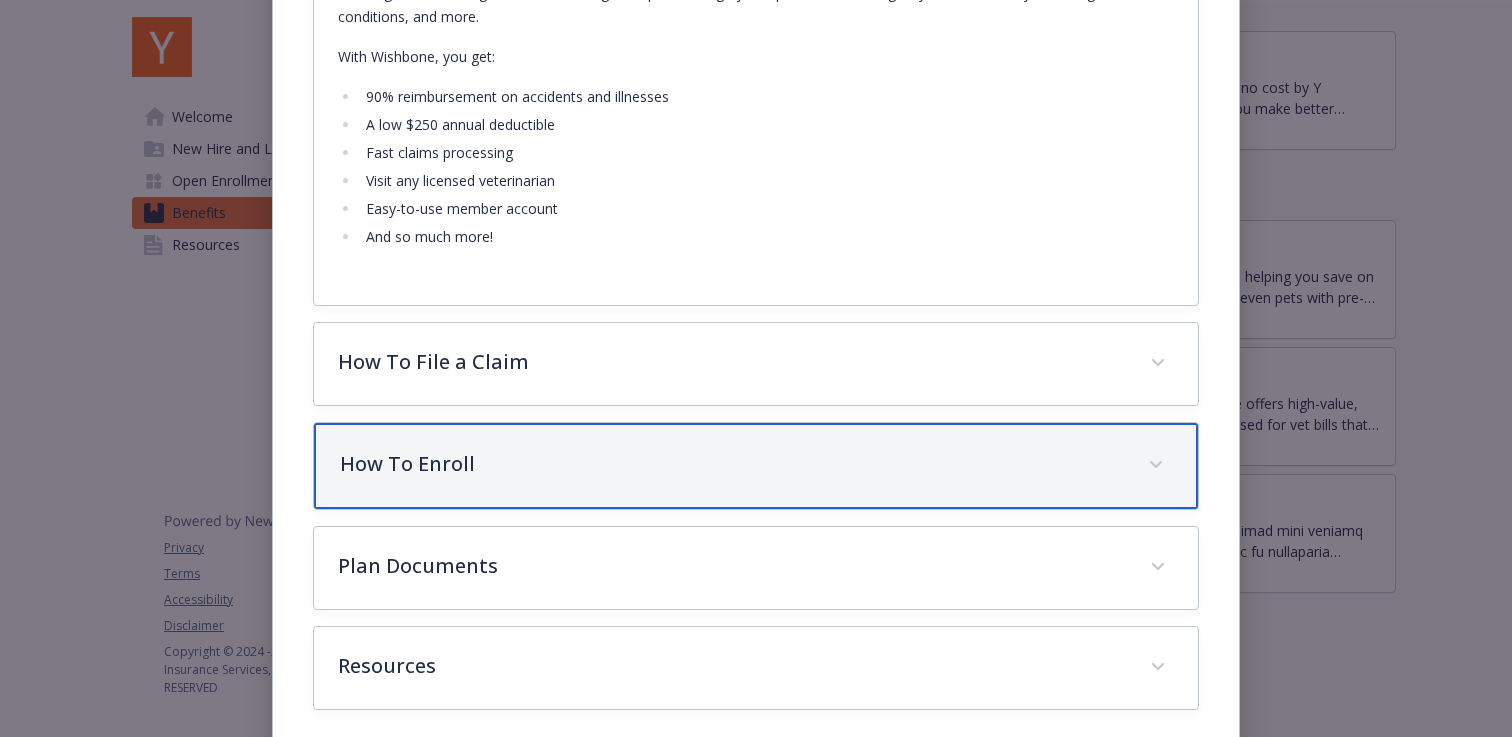 click on "How To Enroll" at bounding box center (732, 464) 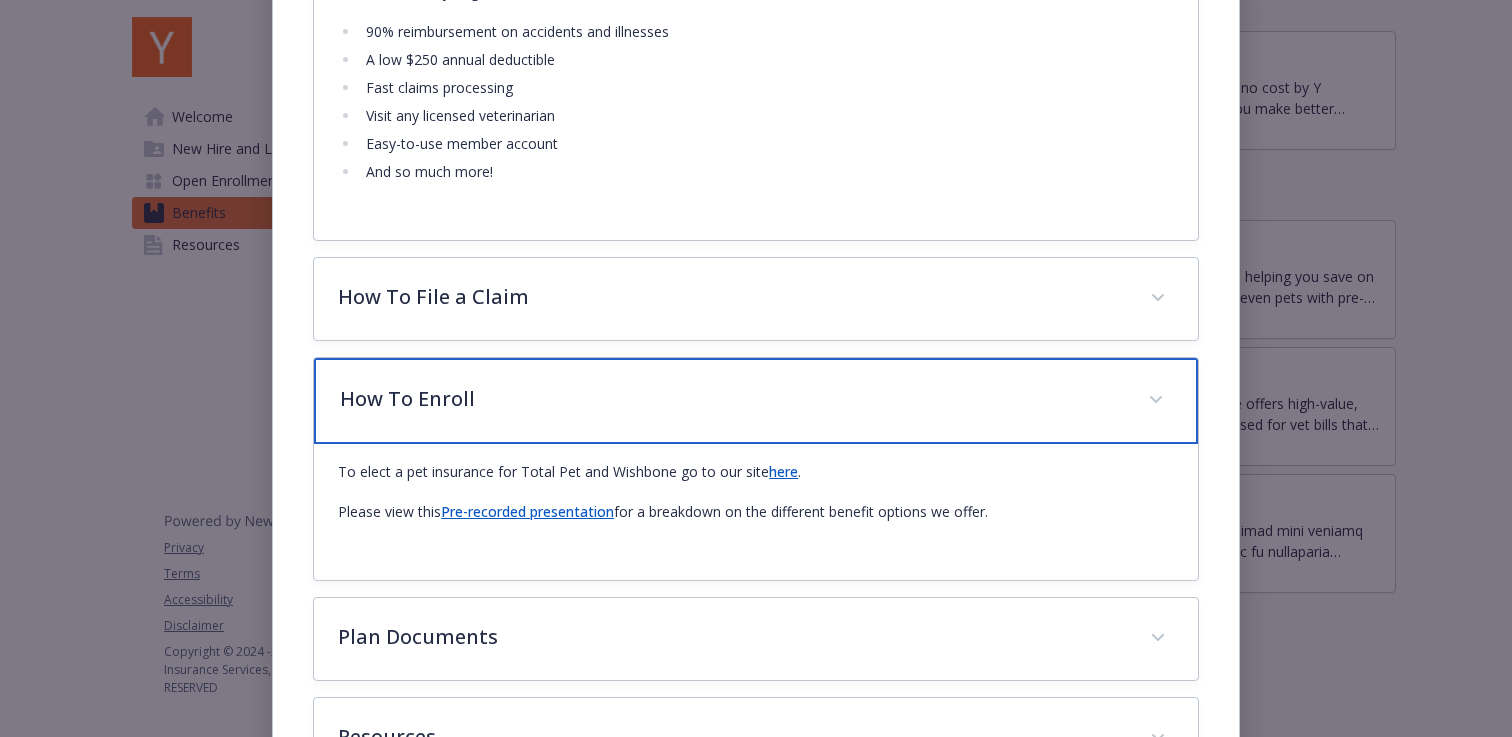 scroll, scrollTop: 646, scrollLeft: 0, axis: vertical 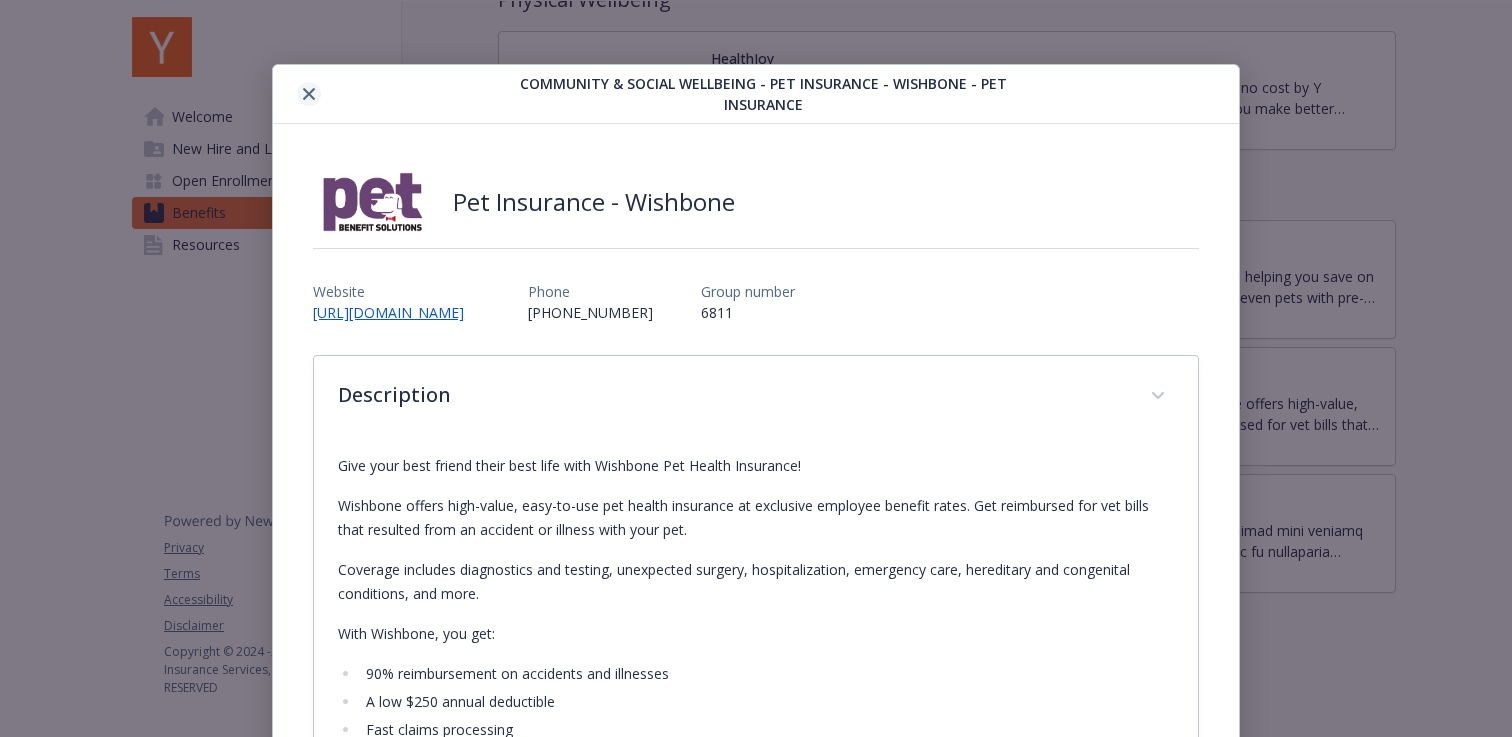 click 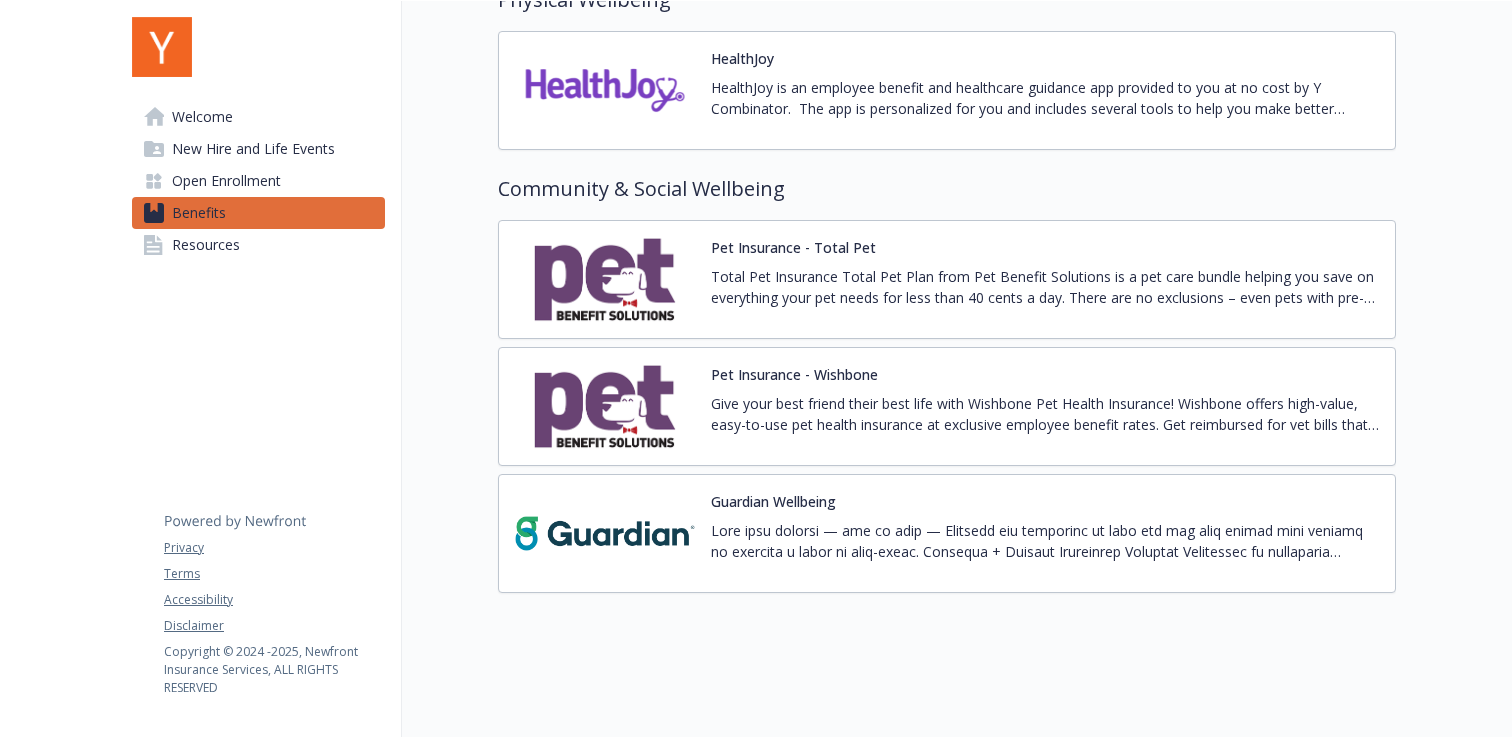 click on "Pet Insurance - Wishbone" at bounding box center (794, 374) 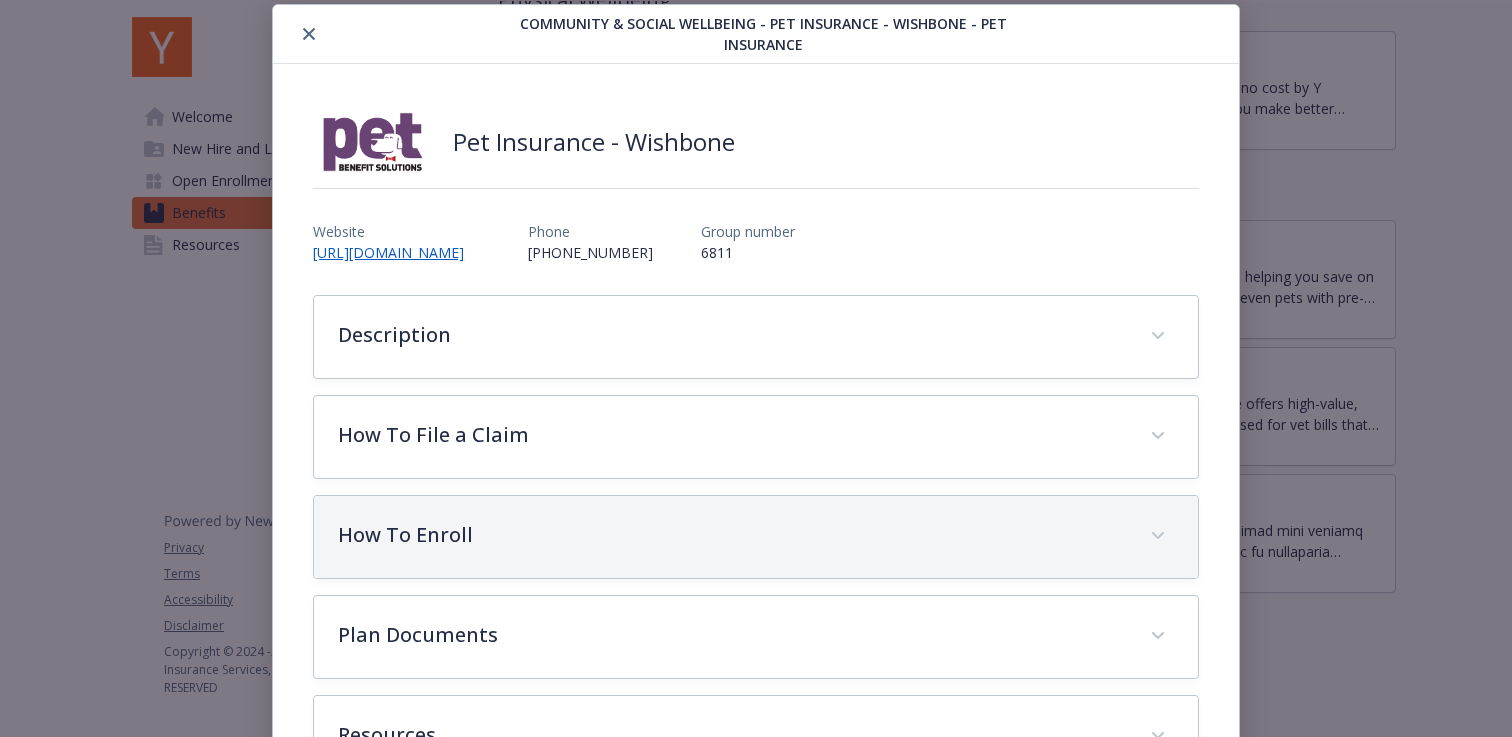 scroll, scrollTop: 87, scrollLeft: 0, axis: vertical 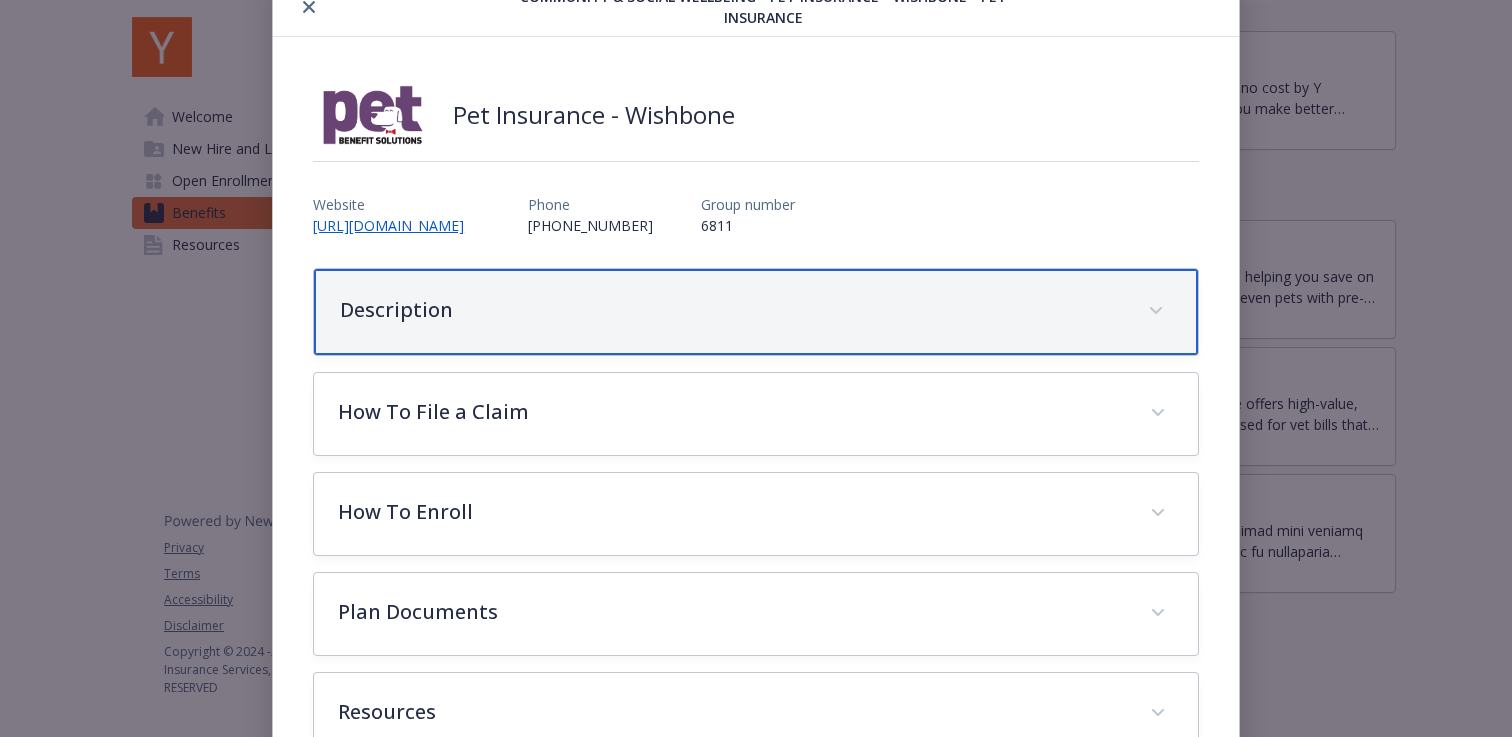 click on "Description" at bounding box center [756, 312] 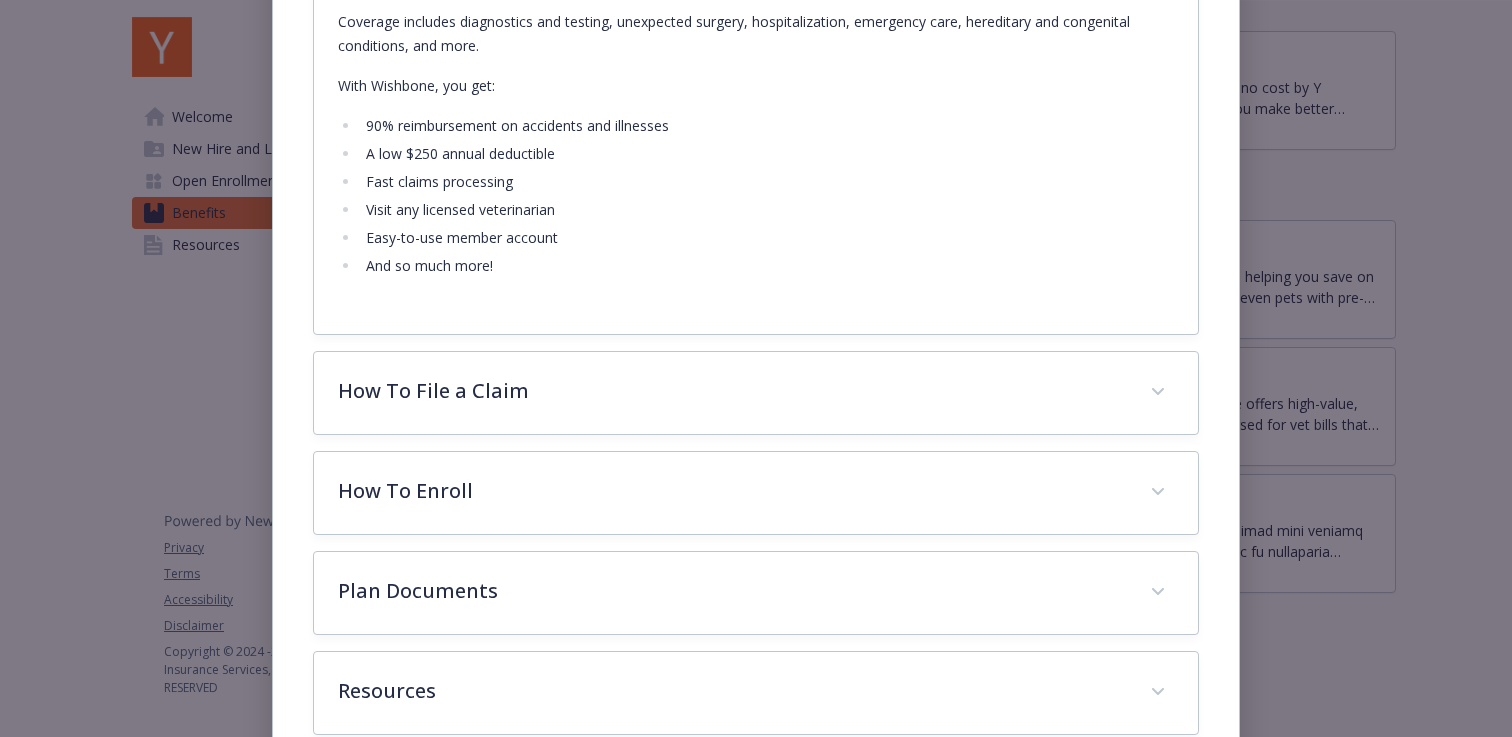 scroll, scrollTop: 581, scrollLeft: 0, axis: vertical 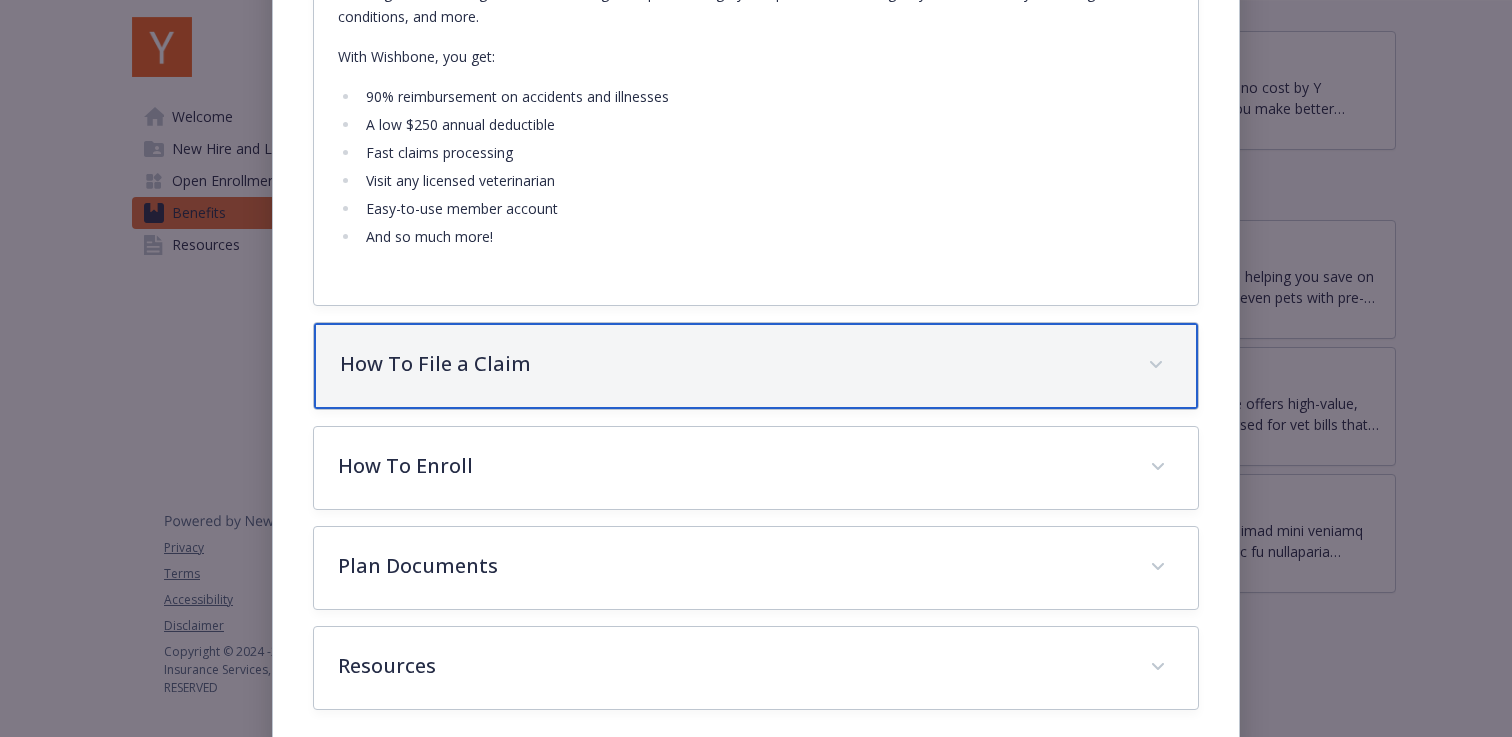 click on "How To File a Claim" at bounding box center [732, 364] 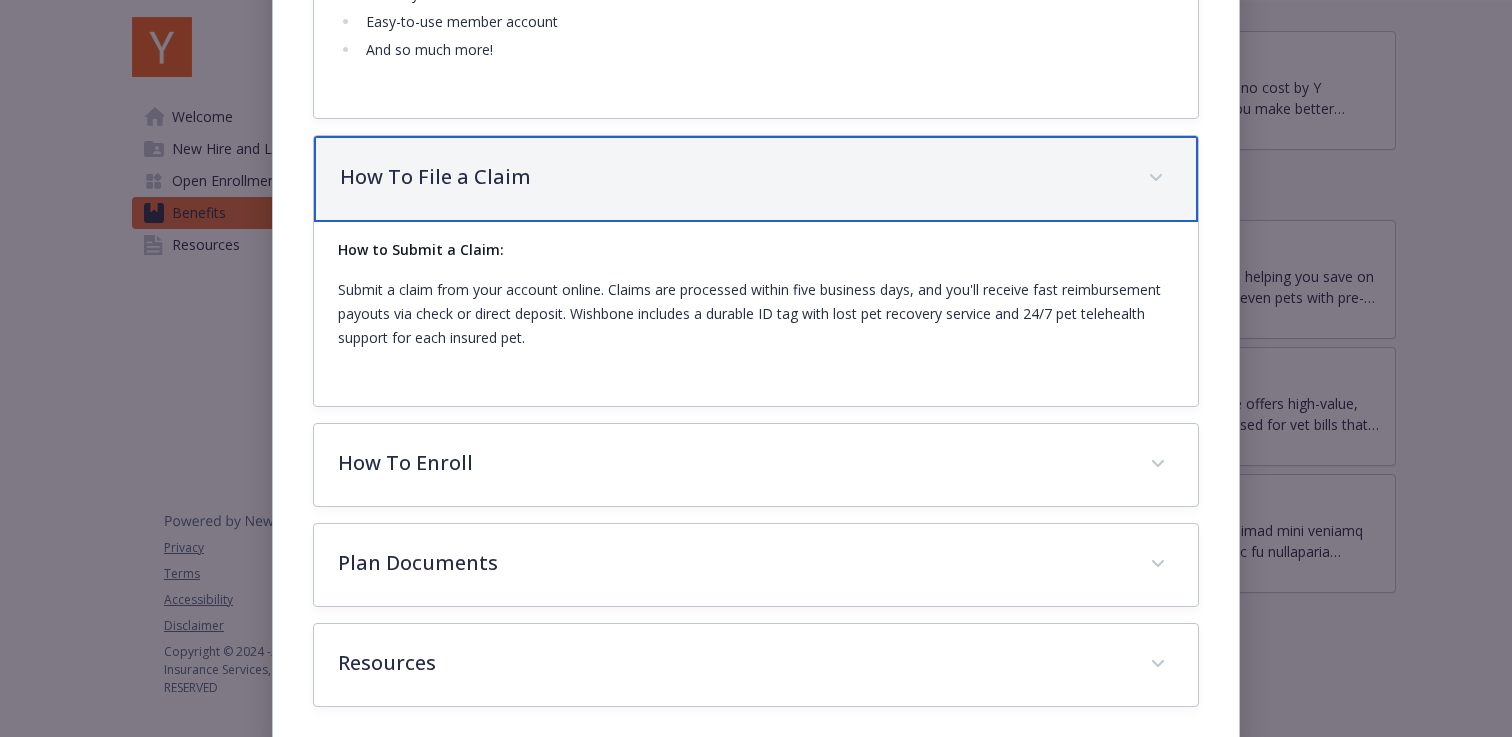 scroll, scrollTop: 765, scrollLeft: 0, axis: vertical 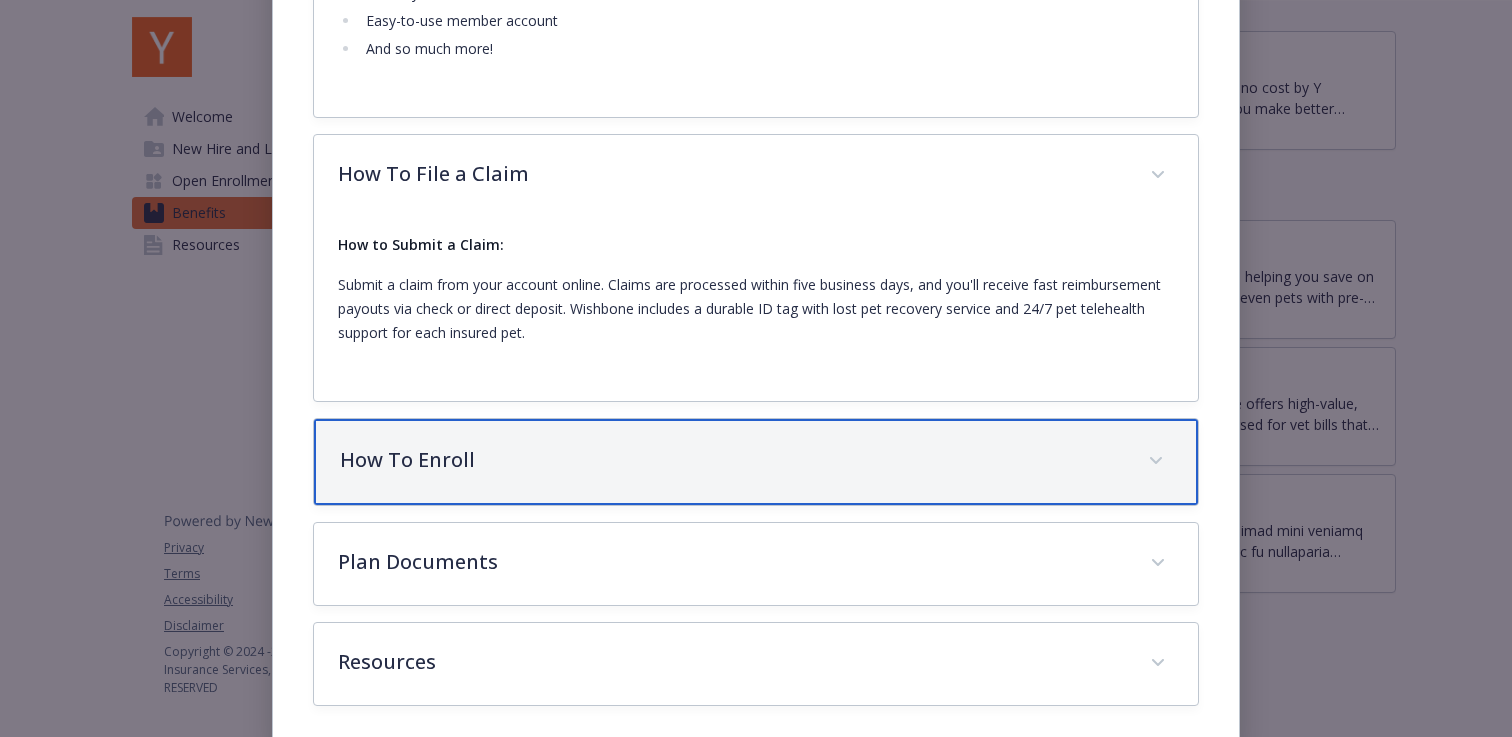 click on "How To Enroll" at bounding box center (732, 460) 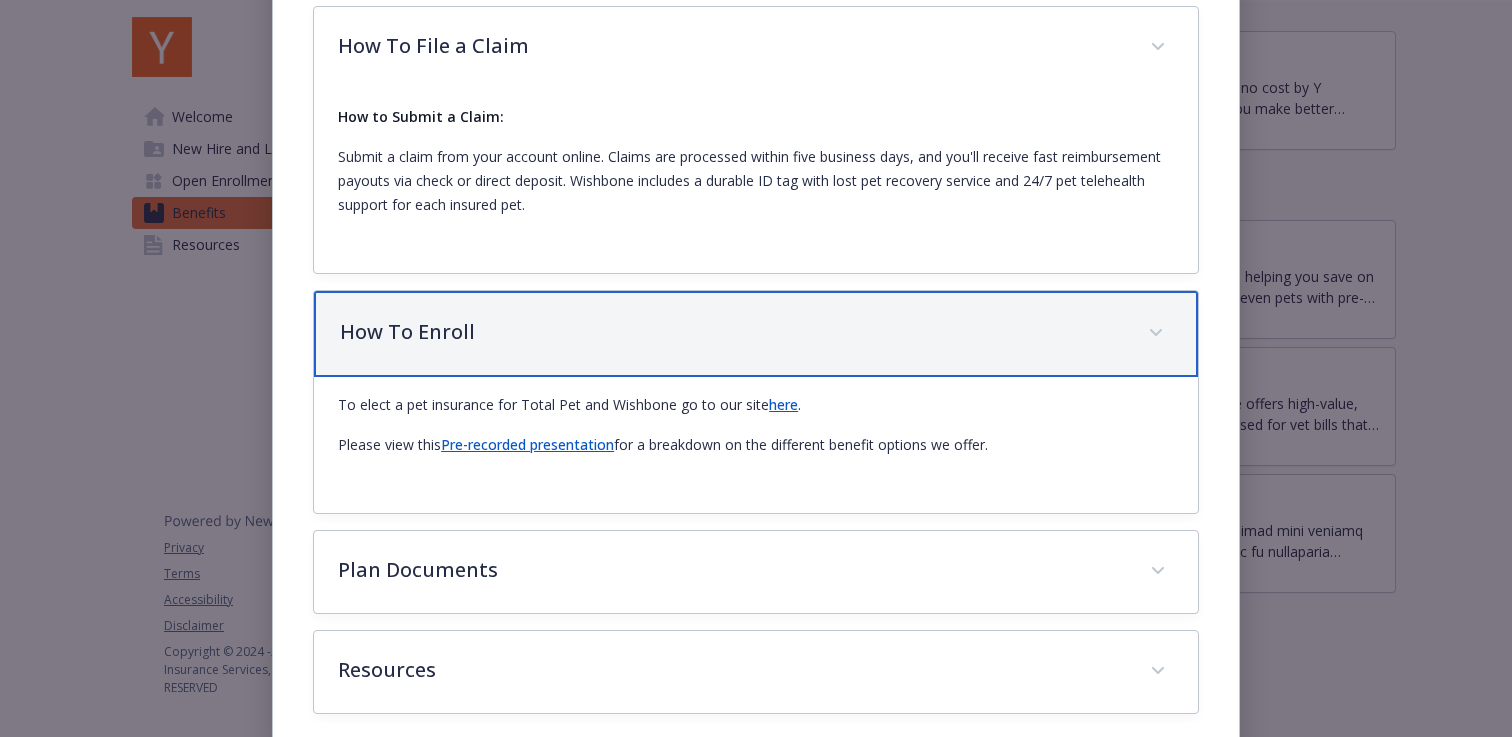 scroll, scrollTop: 901, scrollLeft: 0, axis: vertical 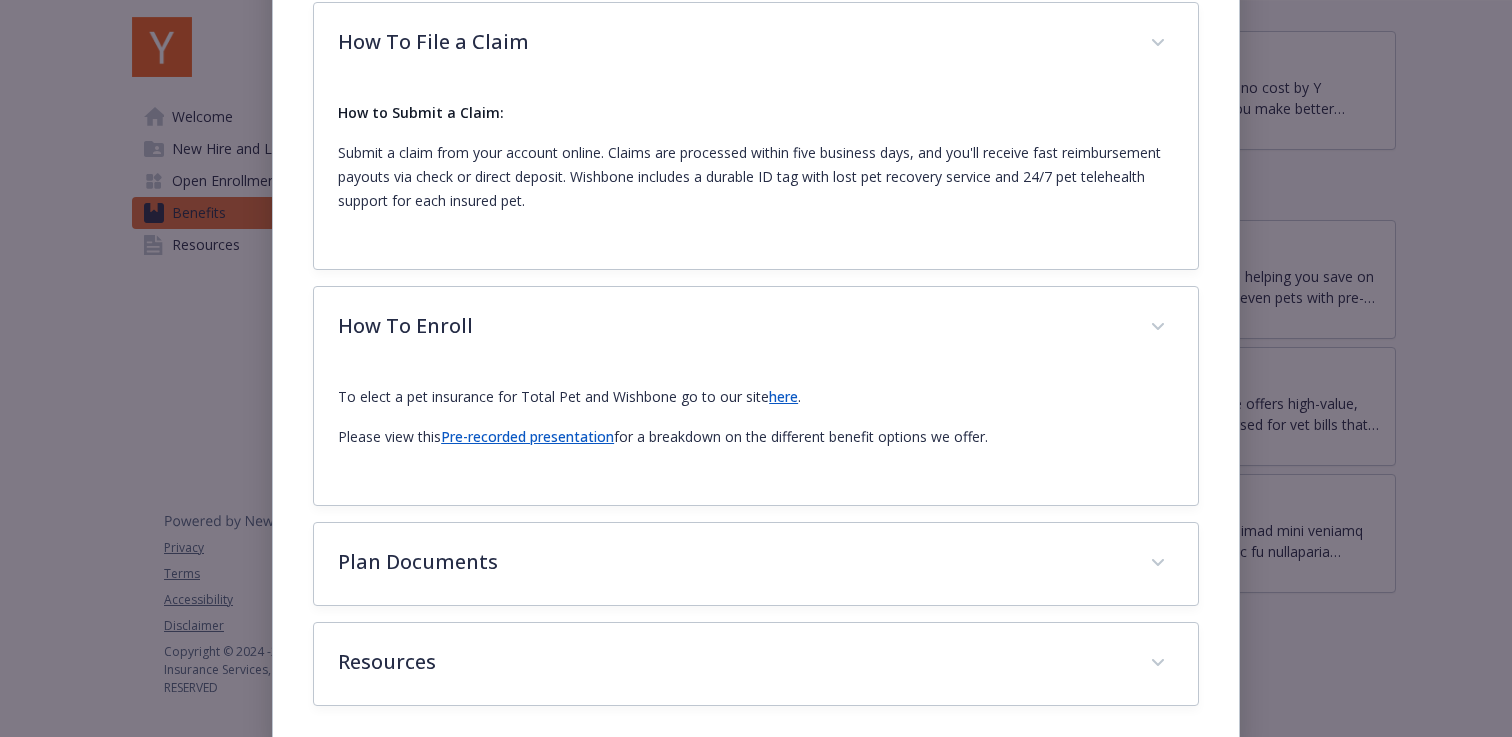 click on "Pre-recorded presentation" at bounding box center [527, 436] 